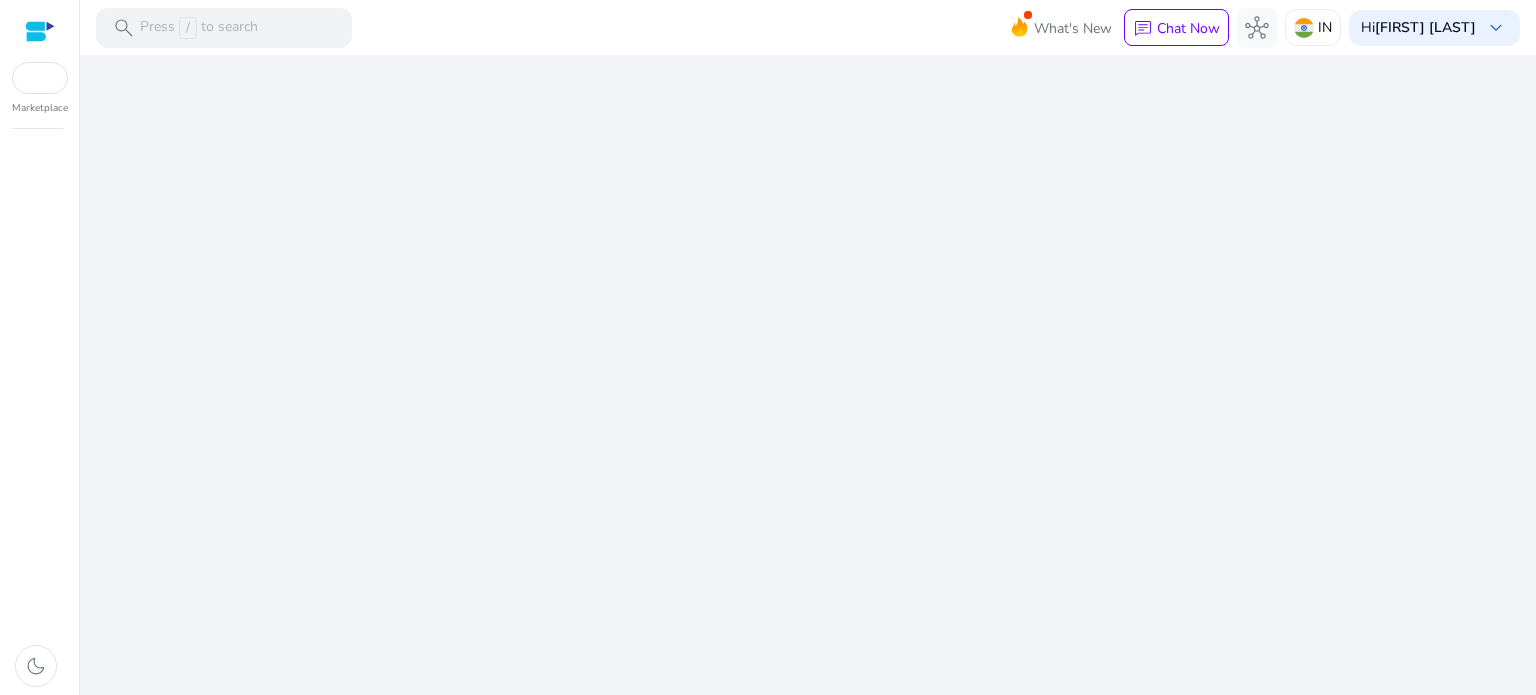scroll, scrollTop: 0, scrollLeft: 0, axis: both 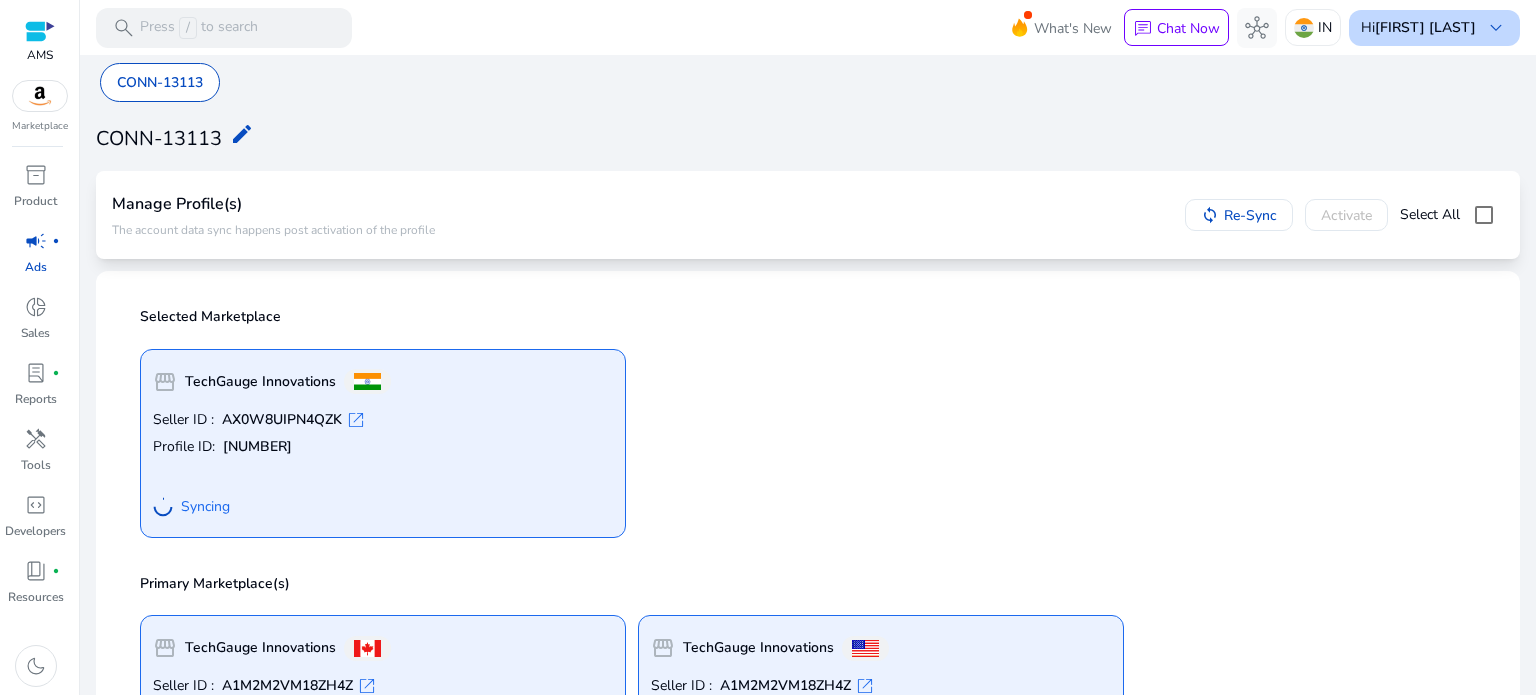 click on "Hi  MOHD FAIZAN  keyboard_arrow_down" at bounding box center [1434, 28] 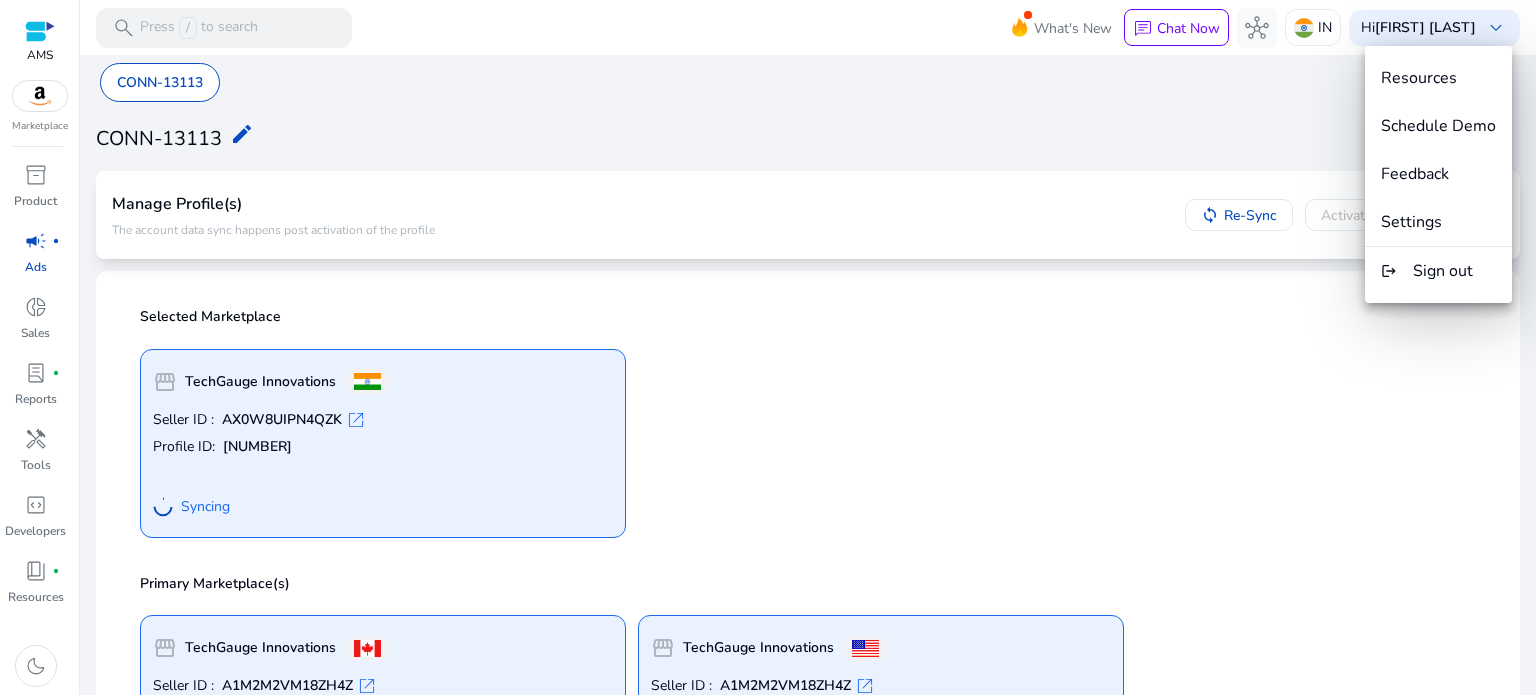click at bounding box center [768, 347] 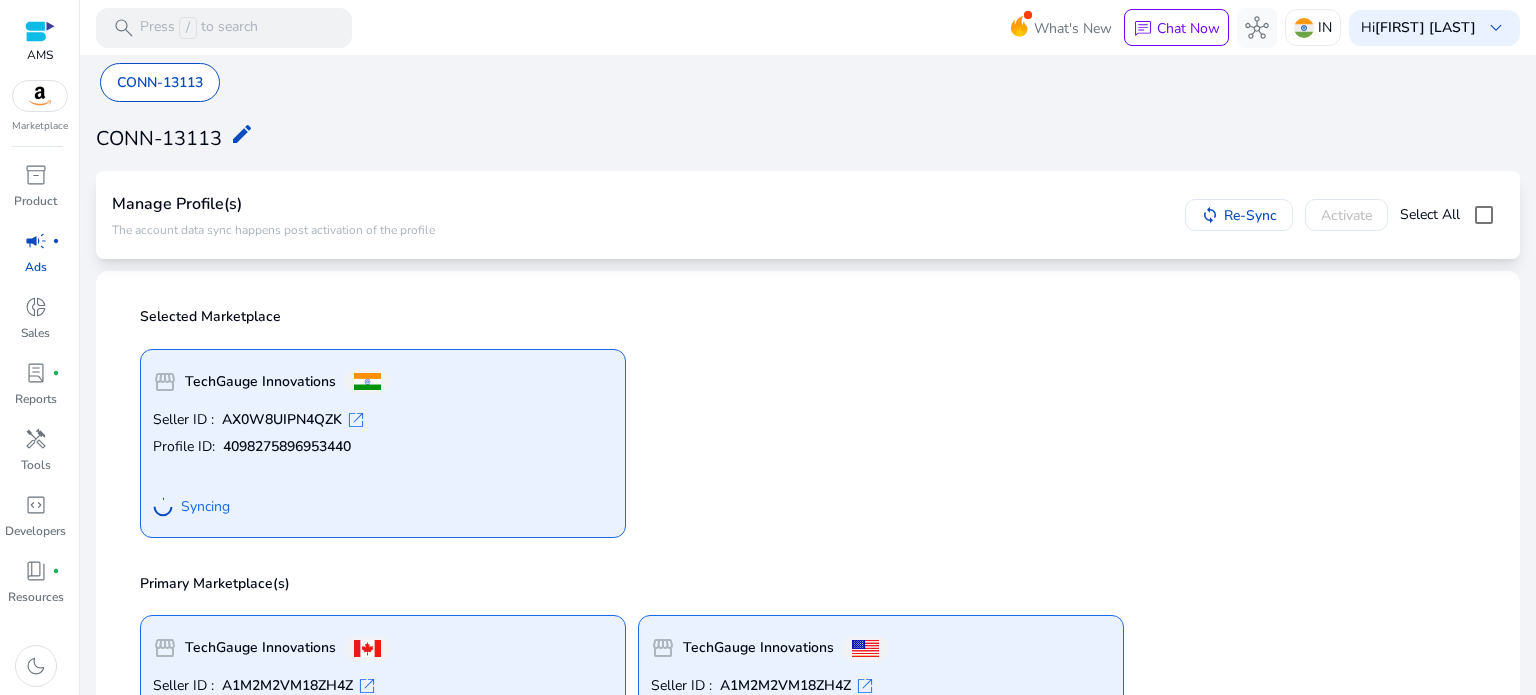 scroll, scrollTop: 0, scrollLeft: 0, axis: both 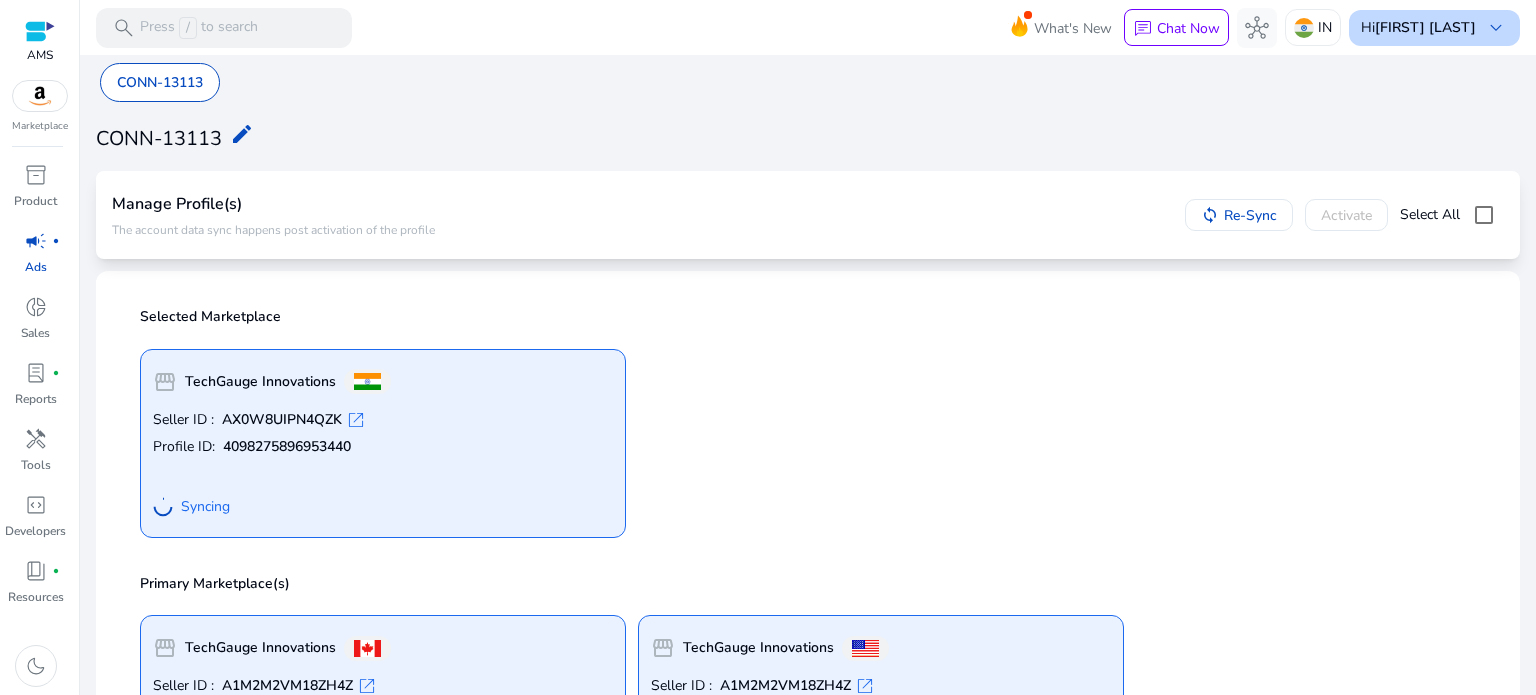 click on "keyboard_arrow_down" at bounding box center [1496, 28] 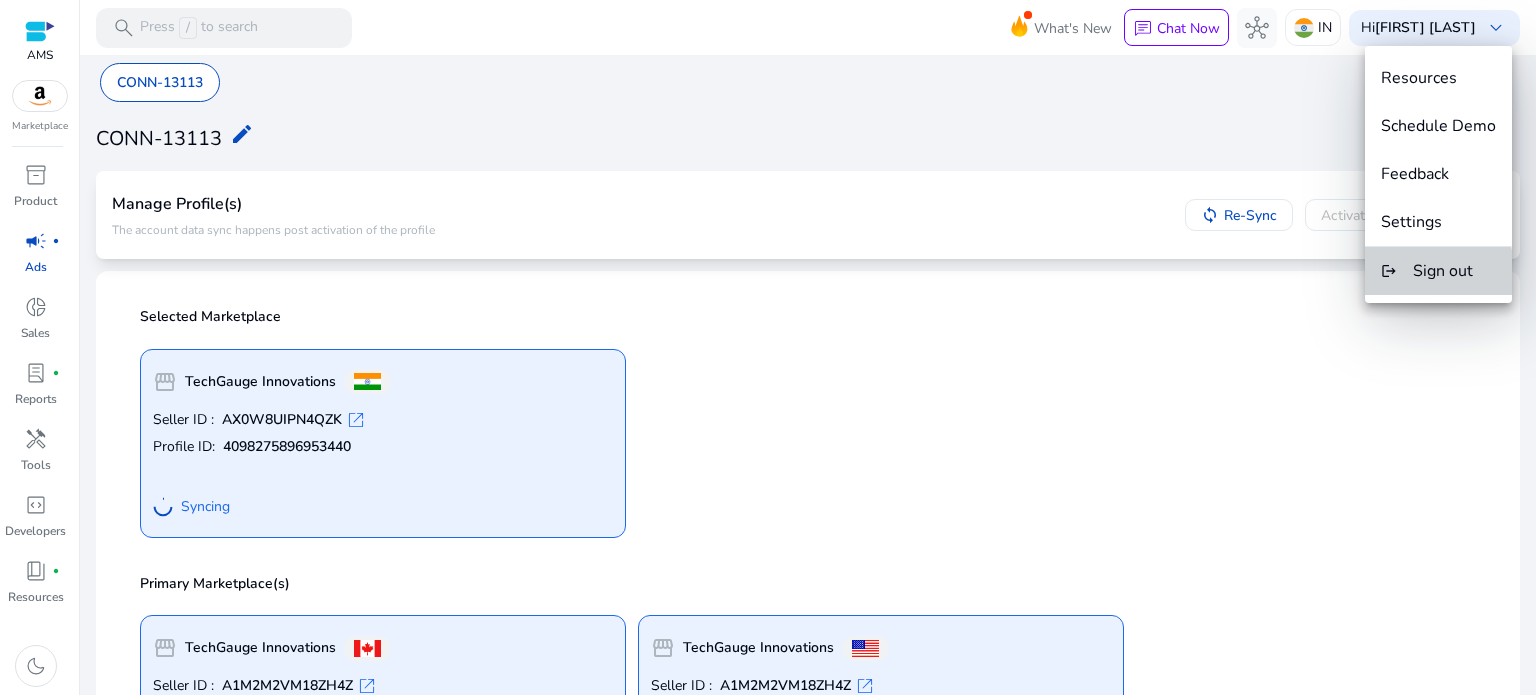 click on "logout Sign out" at bounding box center (1438, 271) 